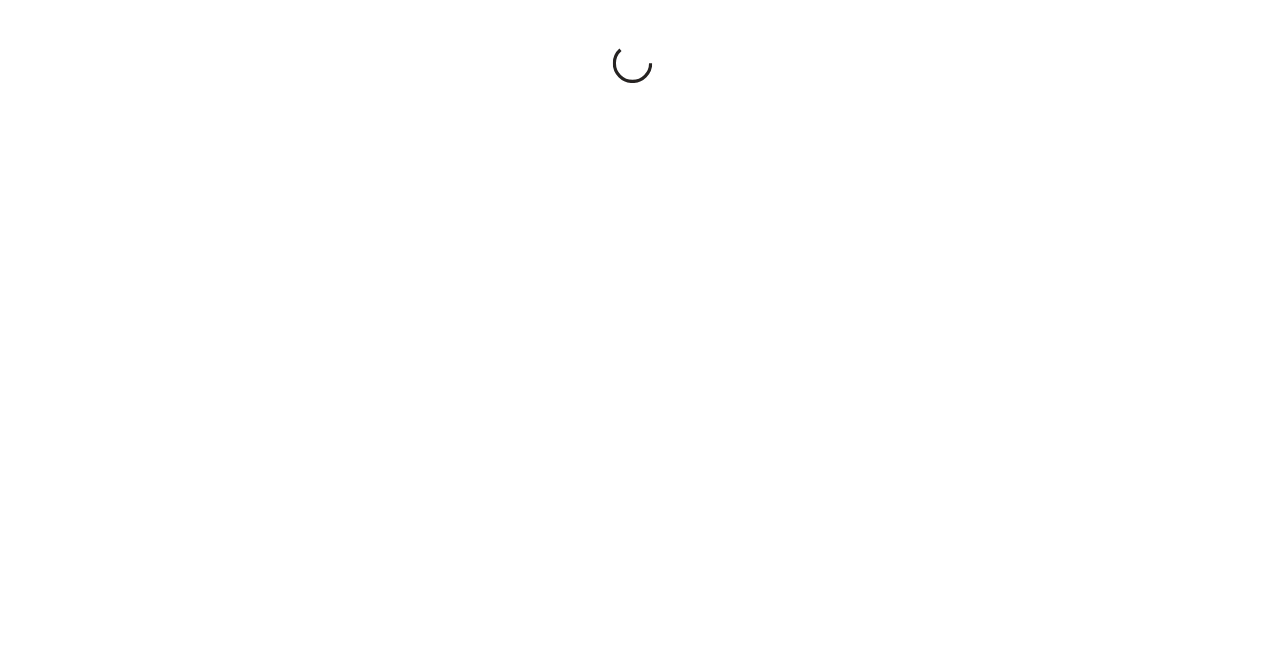 scroll, scrollTop: 0, scrollLeft: 0, axis: both 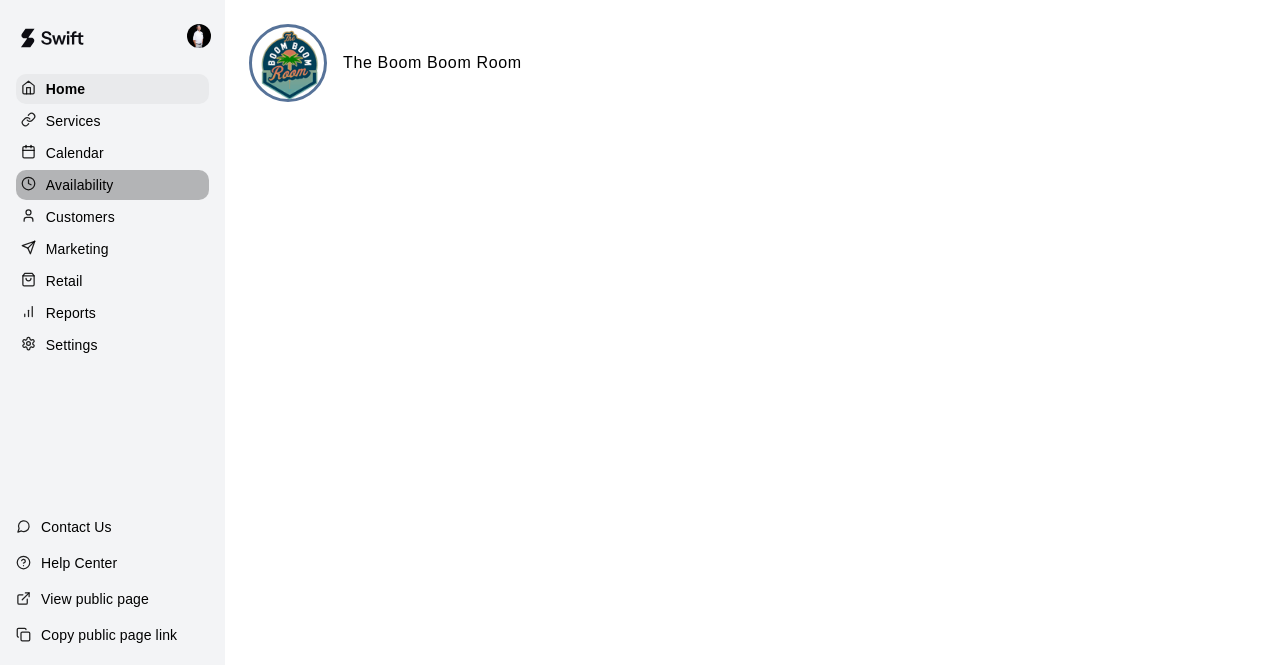 click on "Availability" at bounding box center [80, 185] 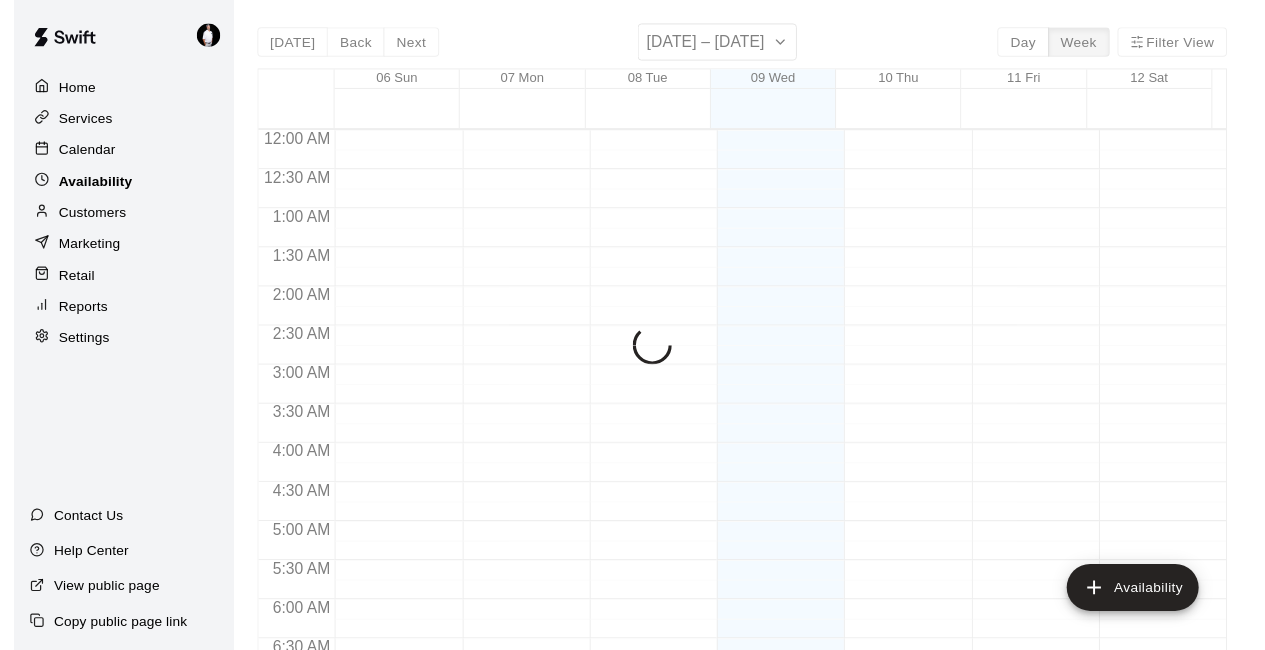 scroll, scrollTop: 663, scrollLeft: 0, axis: vertical 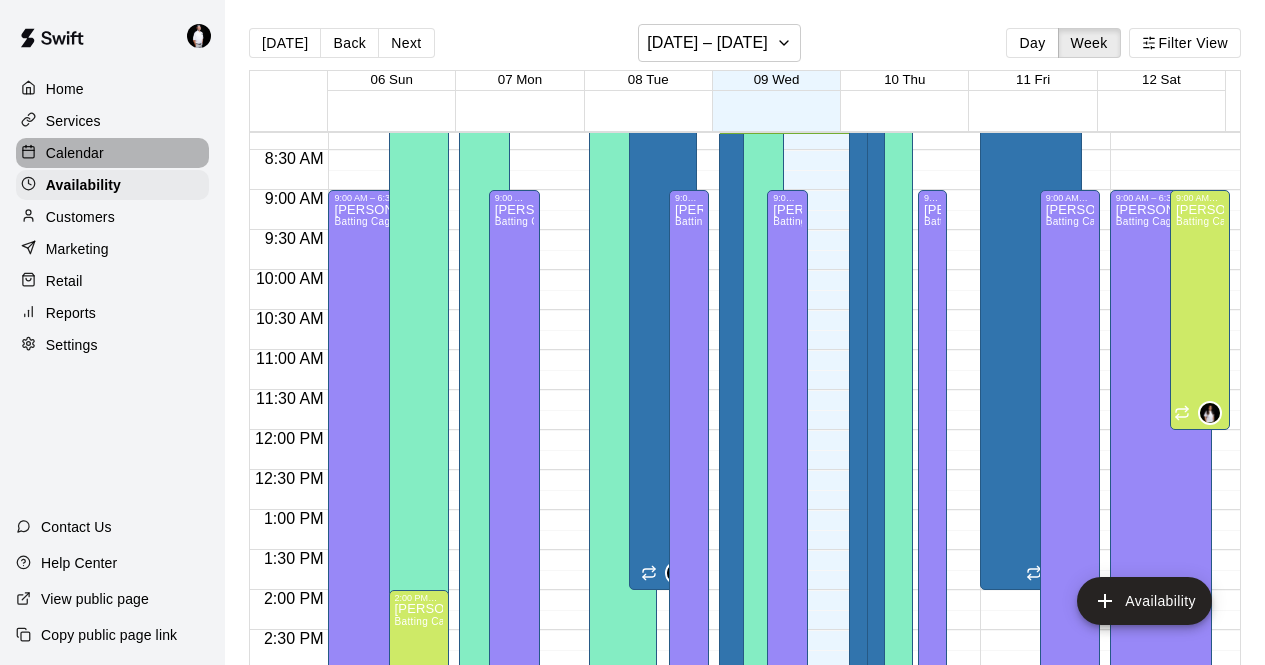 click on "Calendar" at bounding box center (112, 153) 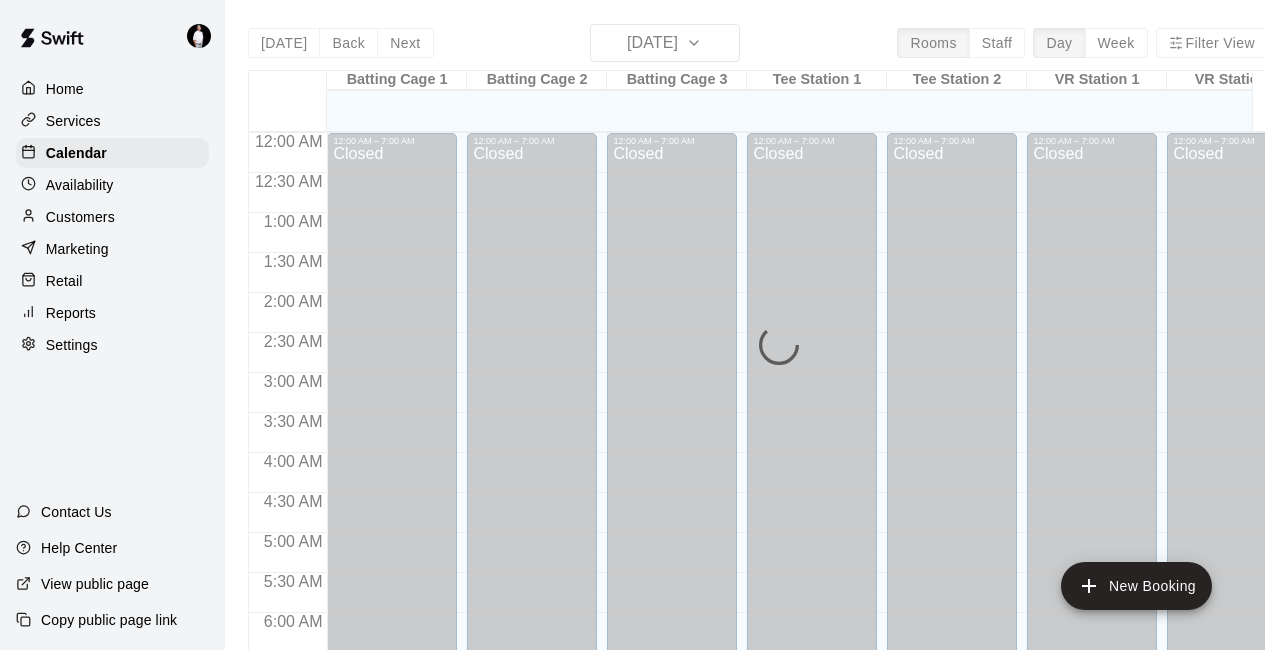 scroll, scrollTop: 663, scrollLeft: 0, axis: vertical 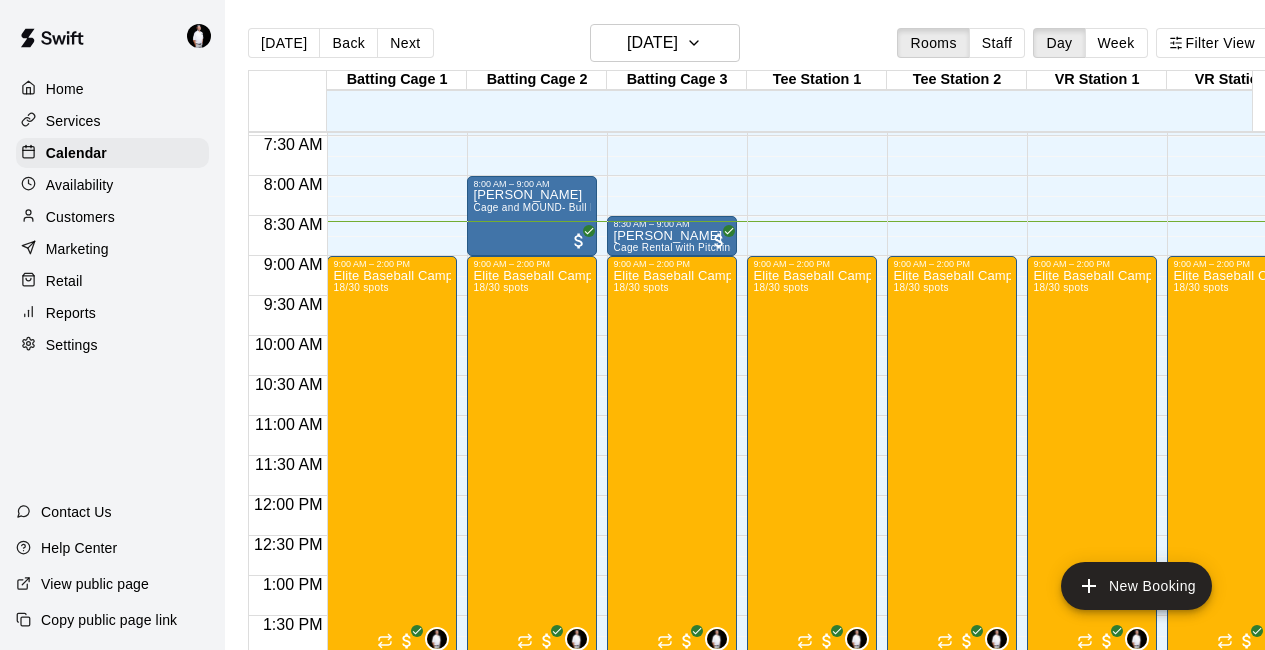 click on "Services" at bounding box center [73, 121] 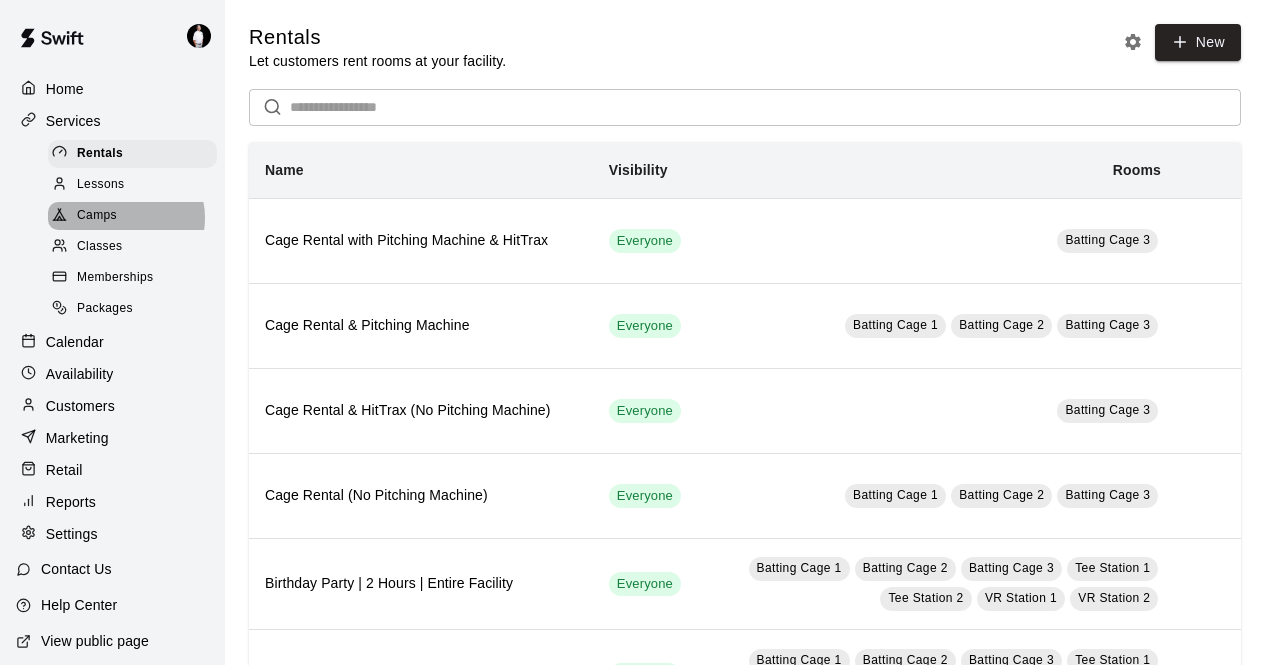 click on "Camps" at bounding box center (132, 216) 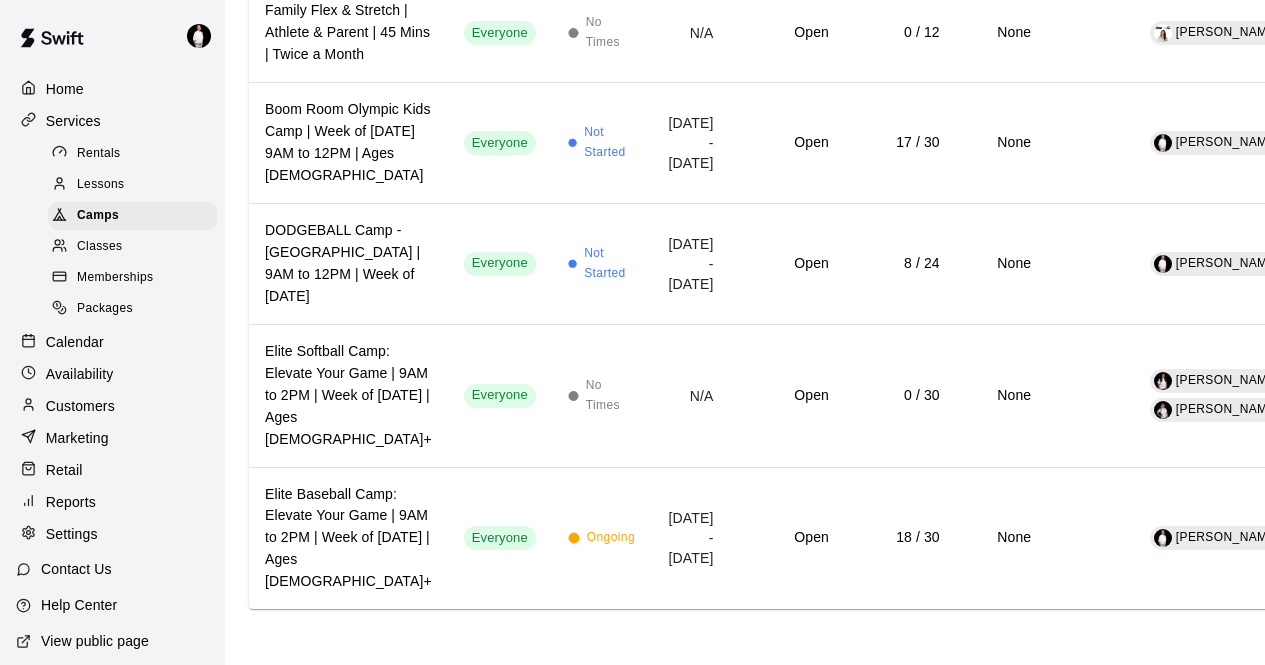 scroll, scrollTop: 1729, scrollLeft: 0, axis: vertical 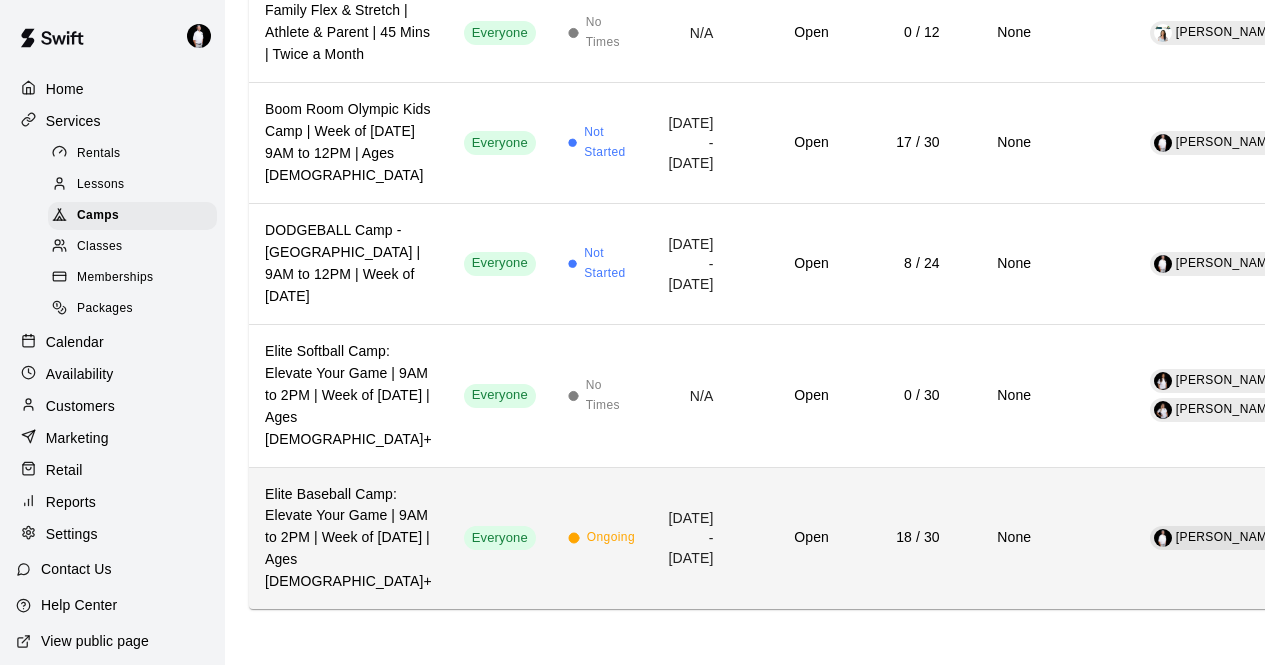click on "Everyone" at bounding box center [500, 538] 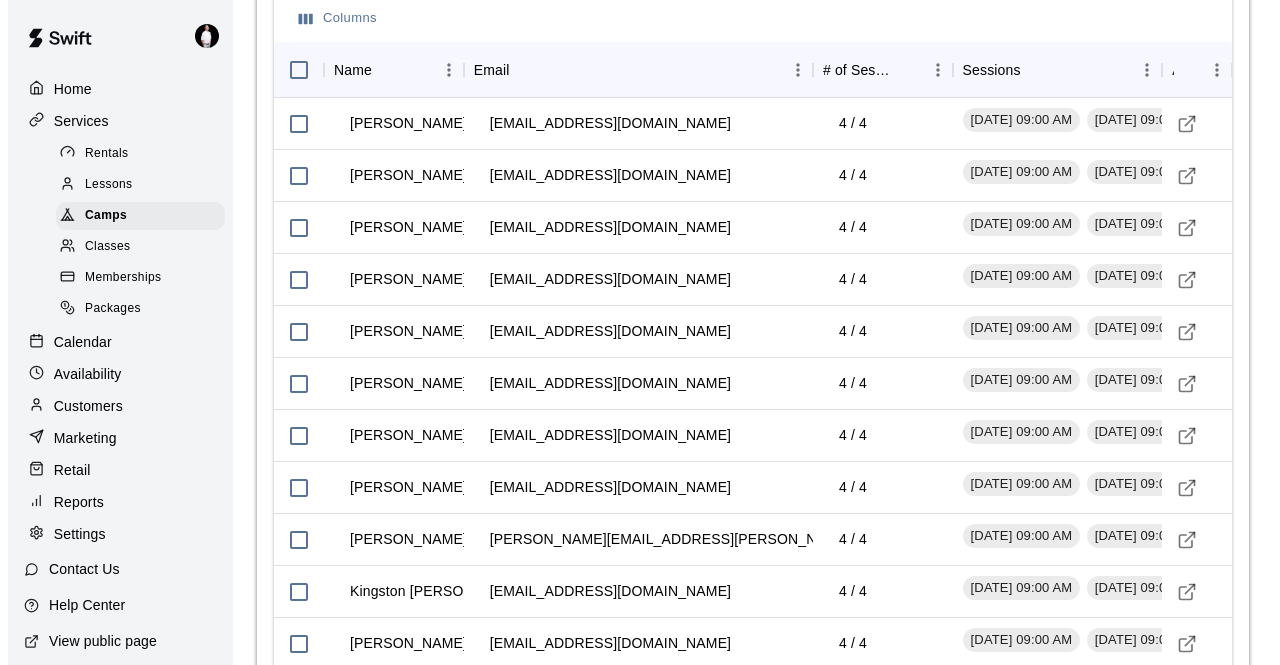 scroll, scrollTop: 2587, scrollLeft: 0, axis: vertical 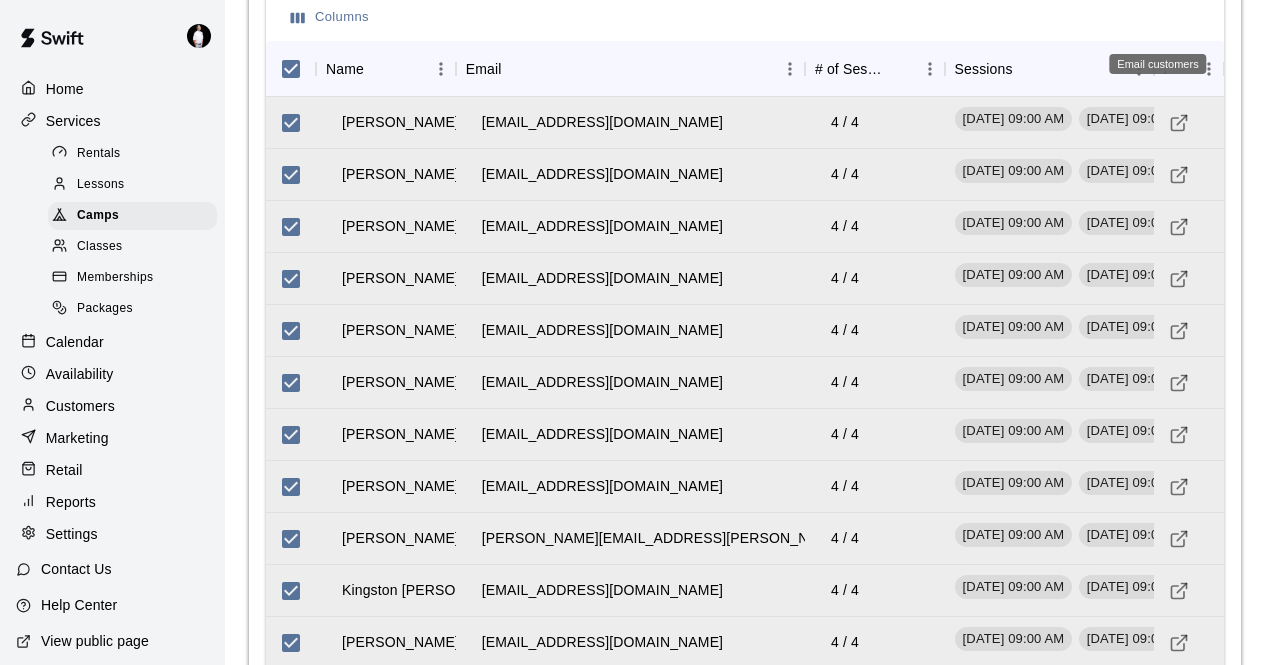 click 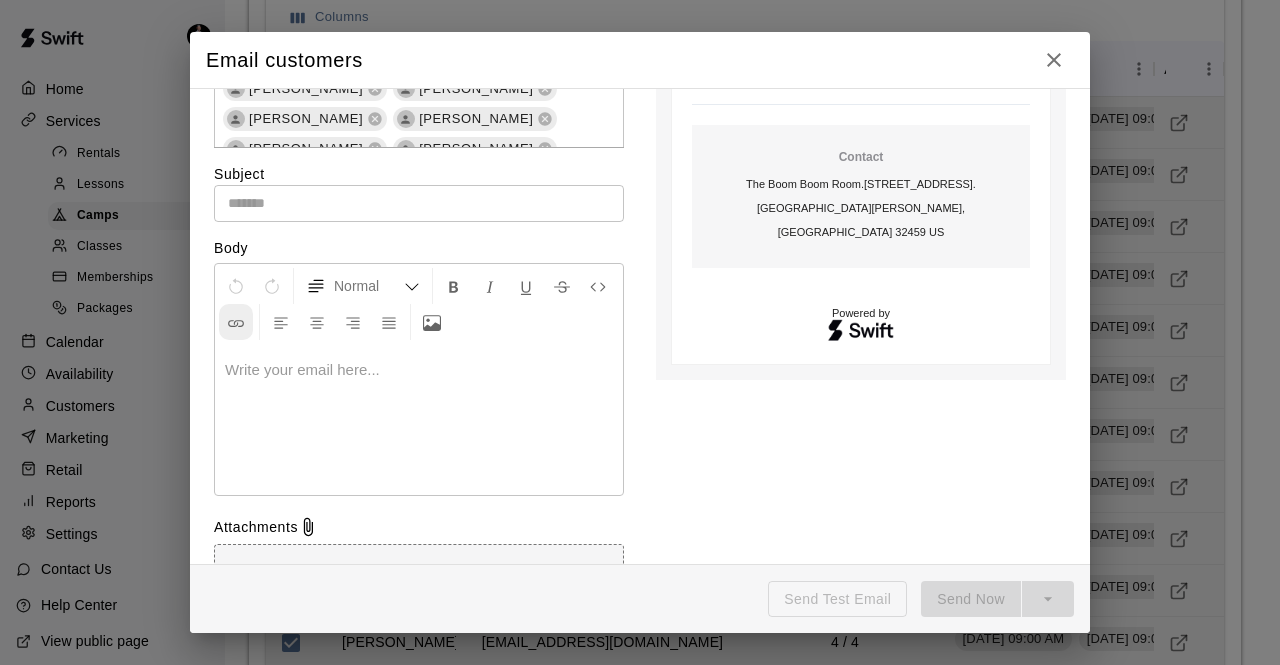 scroll, scrollTop: 215, scrollLeft: 0, axis: vertical 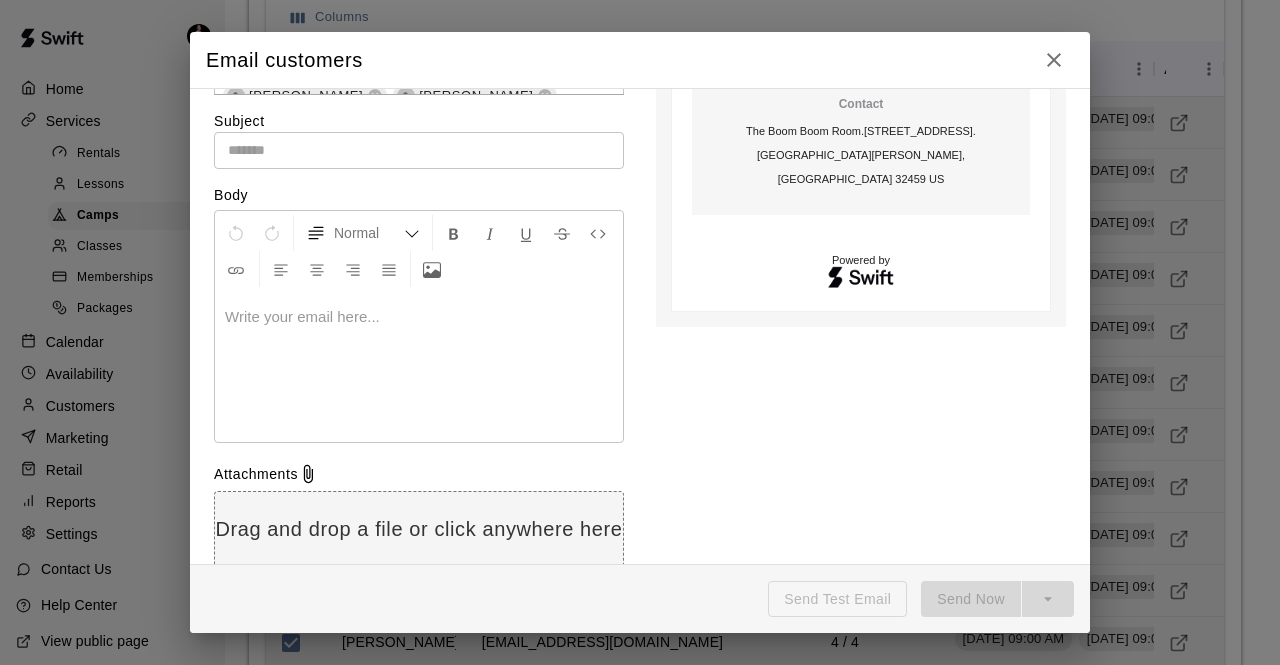 click at bounding box center [419, 317] 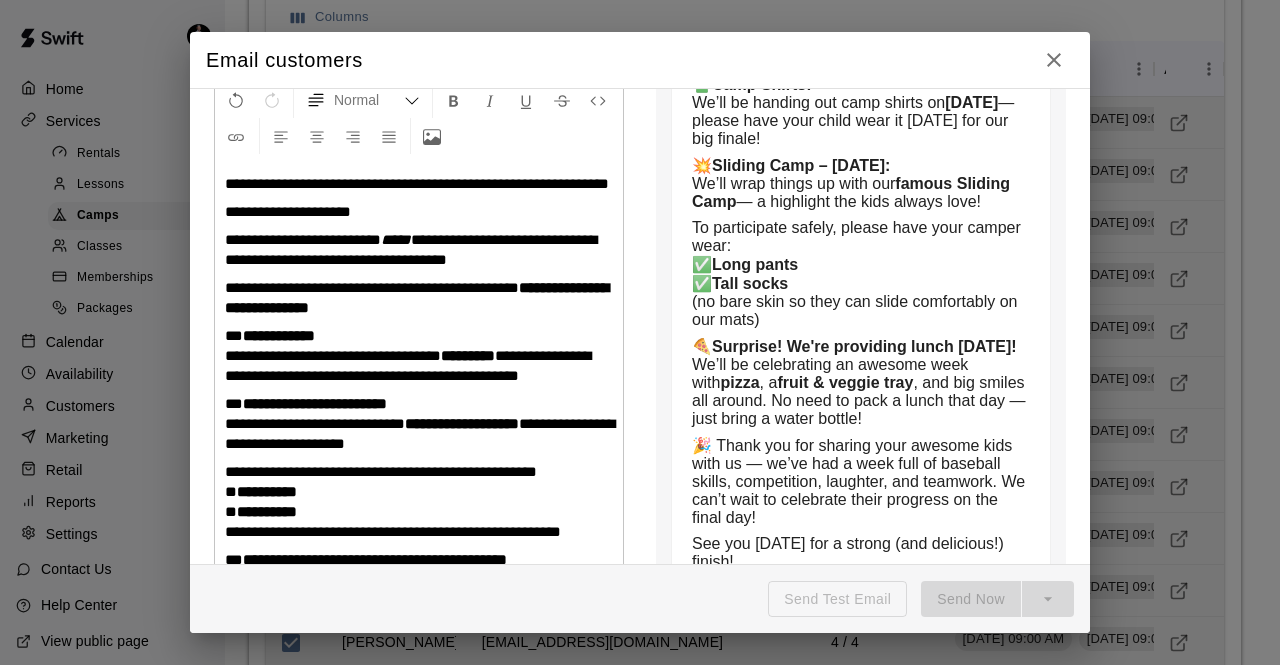 scroll, scrollTop: 317, scrollLeft: 0, axis: vertical 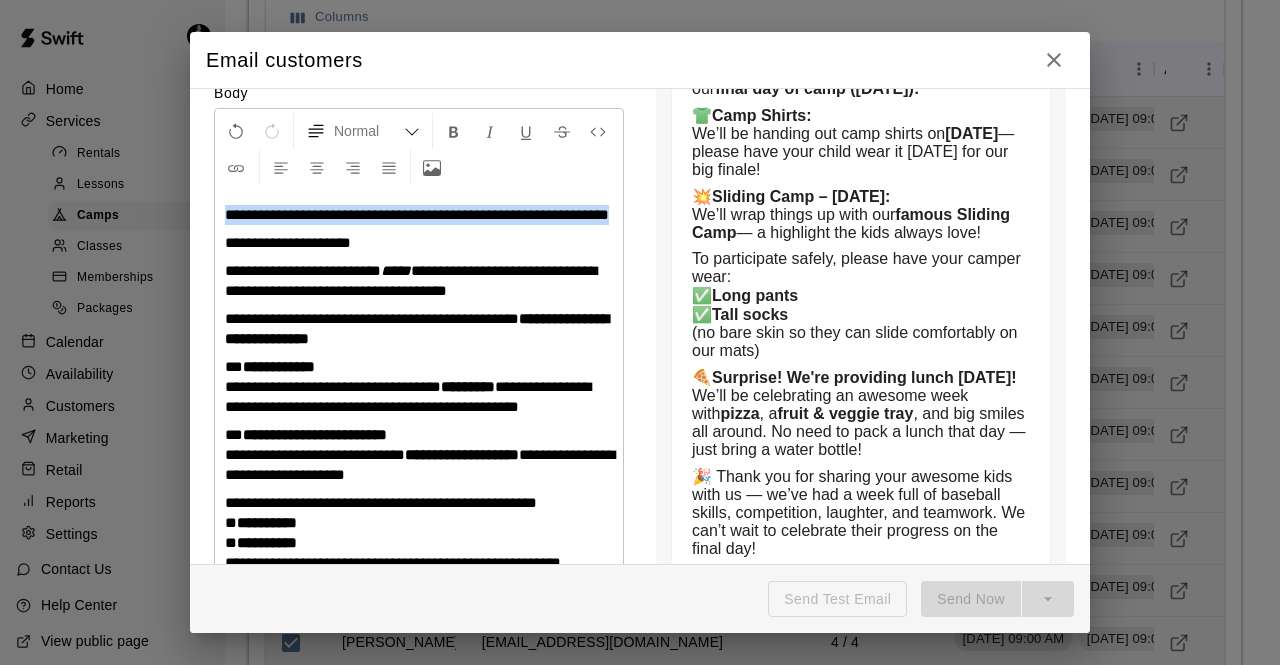 drag, startPoint x: 322, startPoint y: 234, endPoint x: 221, endPoint y: 215, distance: 102.77159 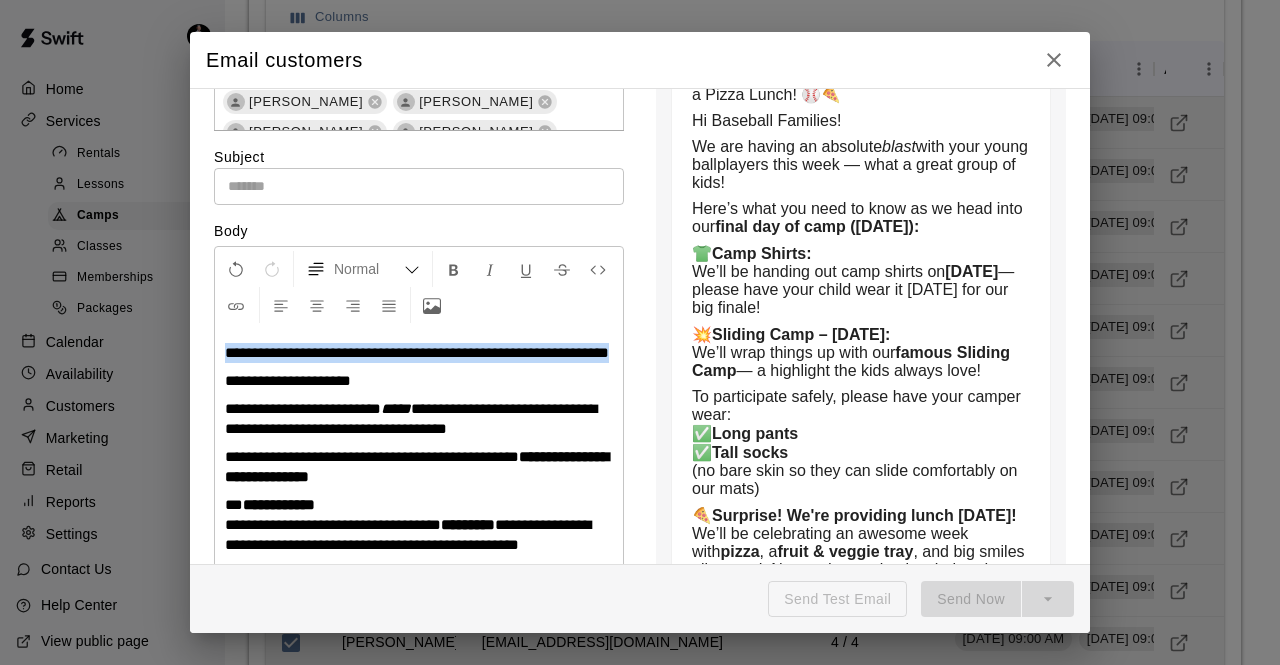 scroll, scrollTop: 177, scrollLeft: 0, axis: vertical 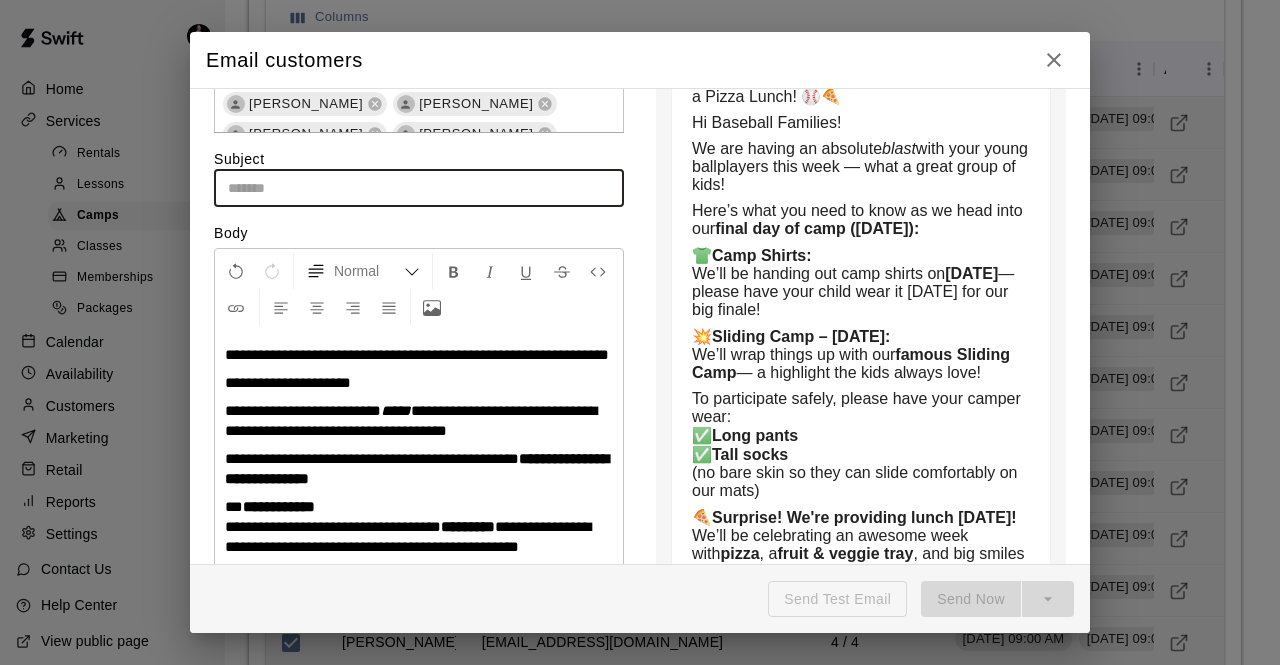 click at bounding box center (419, 188) 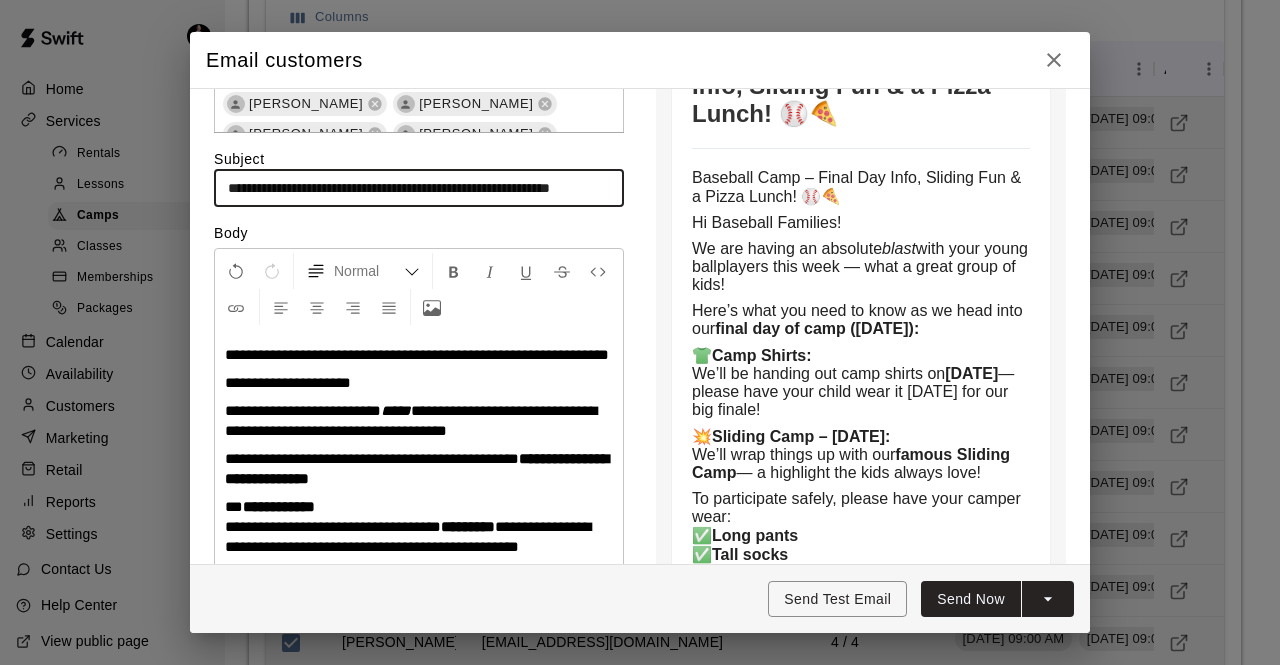 scroll, scrollTop: 0, scrollLeft: 86, axis: horizontal 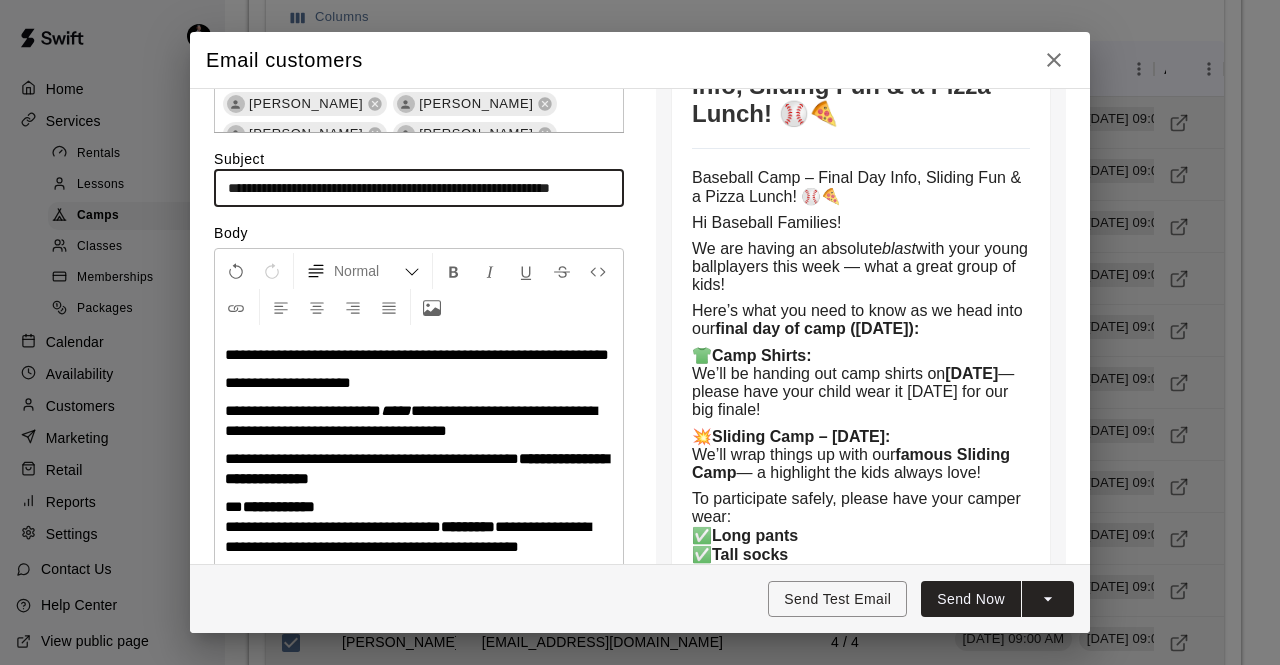 type on "**********" 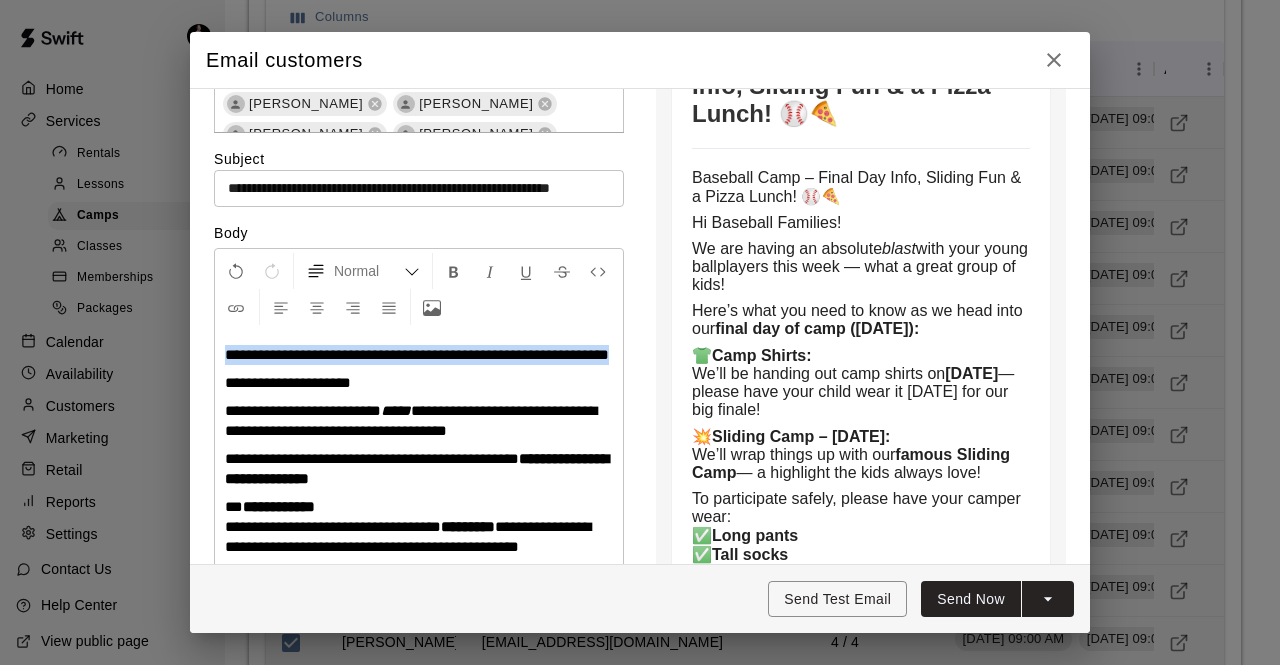 drag, startPoint x: 325, startPoint y: 380, endPoint x: 214, endPoint y: 358, distance: 113.15918 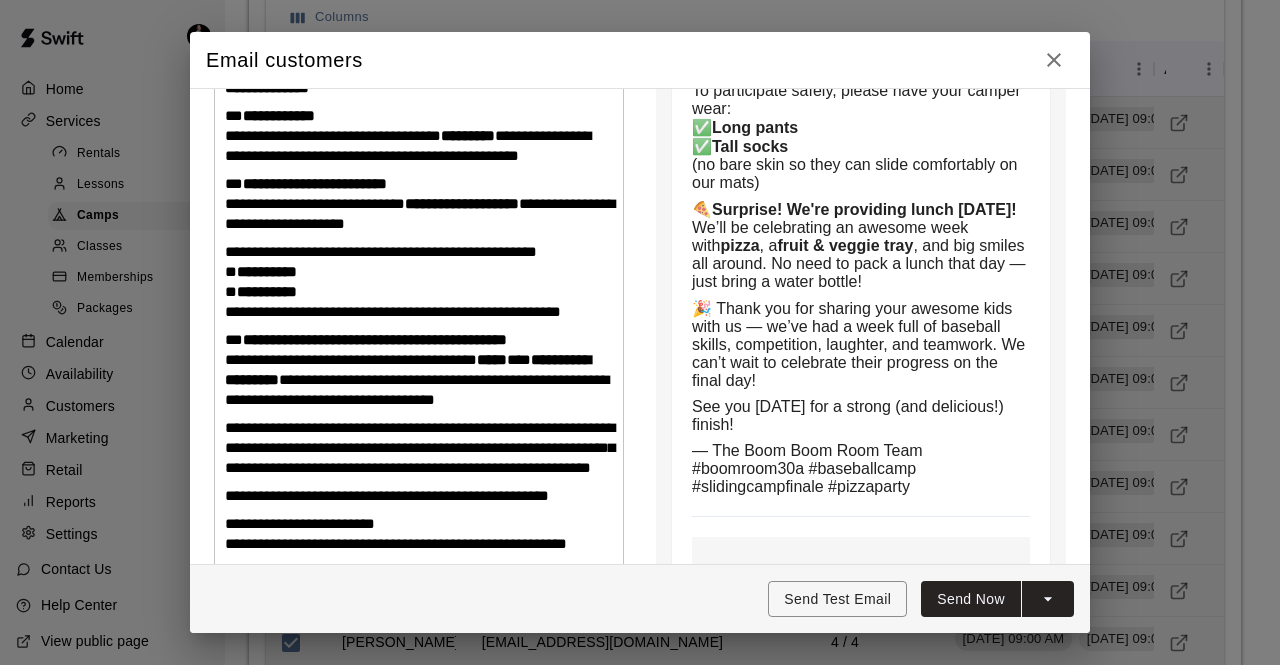 scroll, scrollTop: 546, scrollLeft: 0, axis: vertical 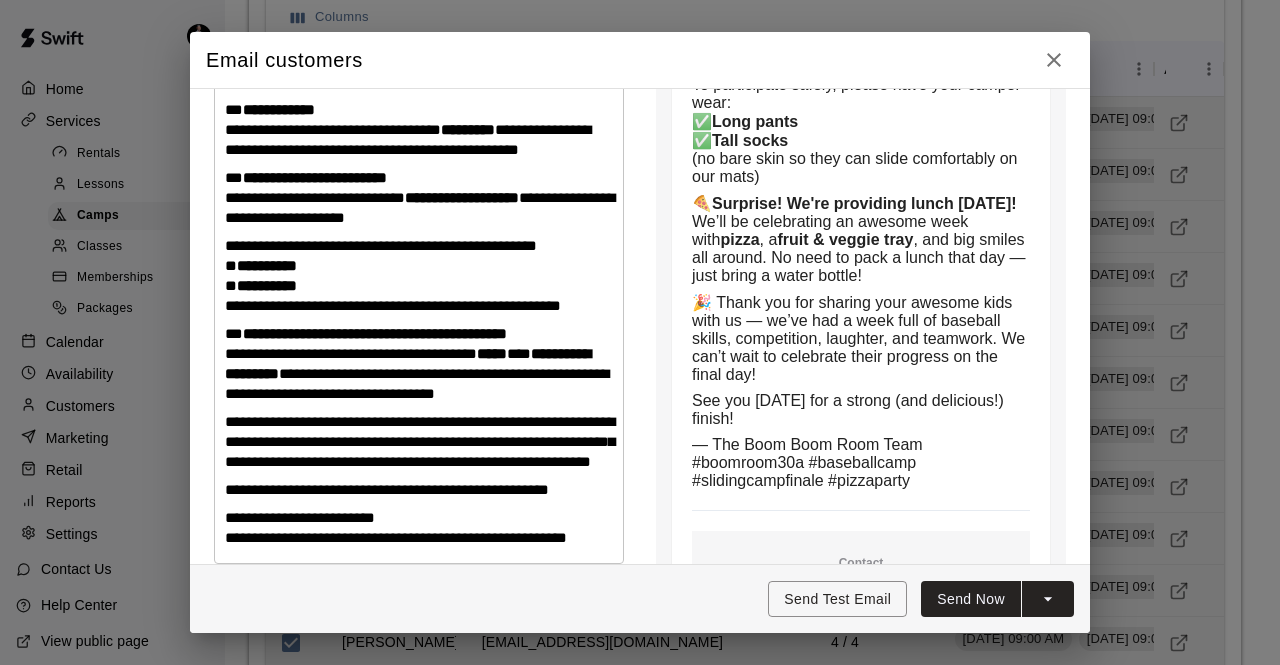click on "**********" at bounding box center (419, 276) 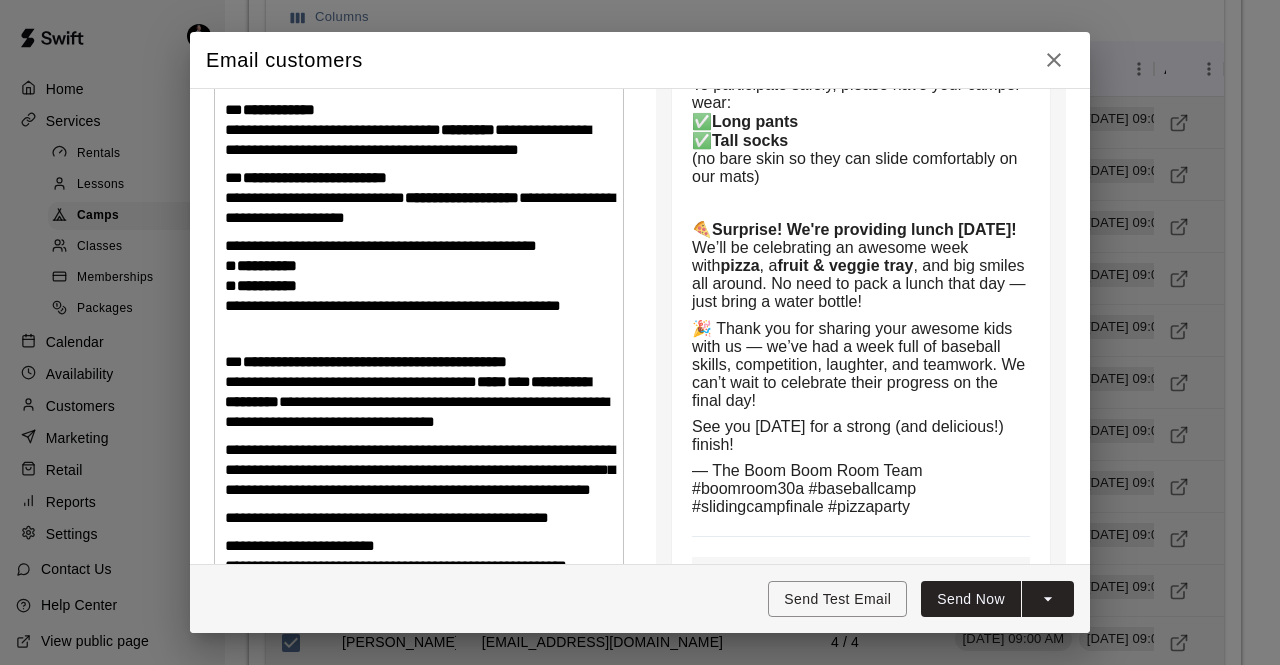 type 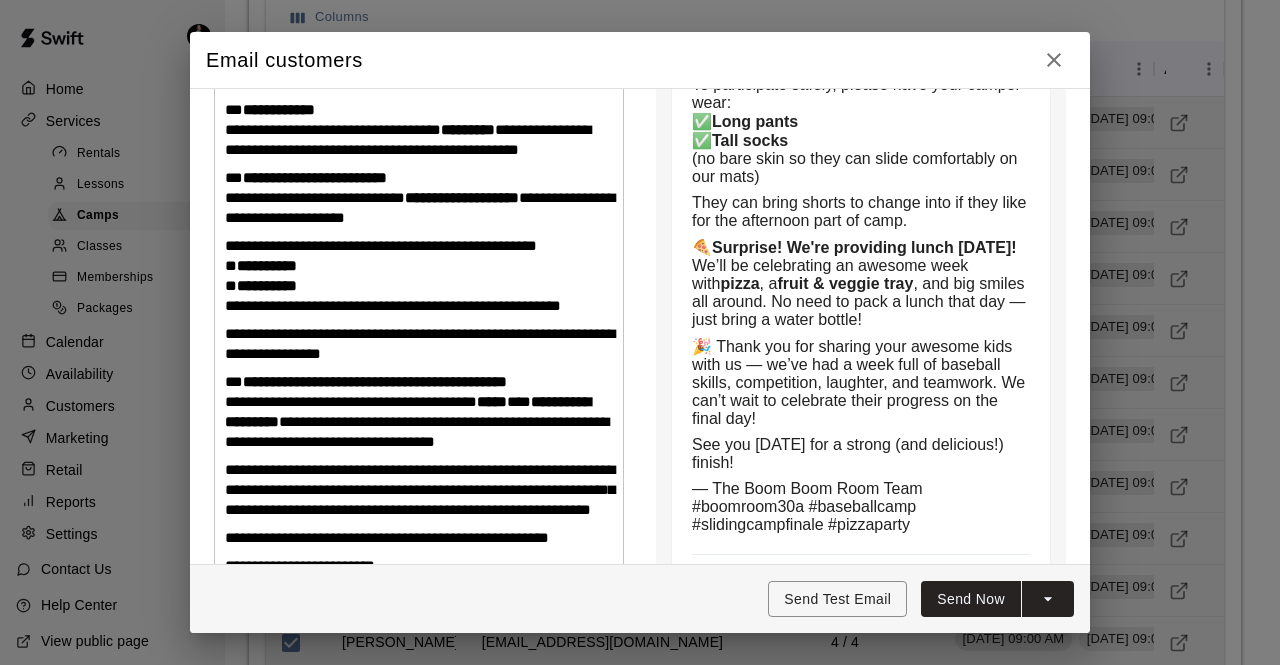 click on "**********" at bounding box center [419, 412] 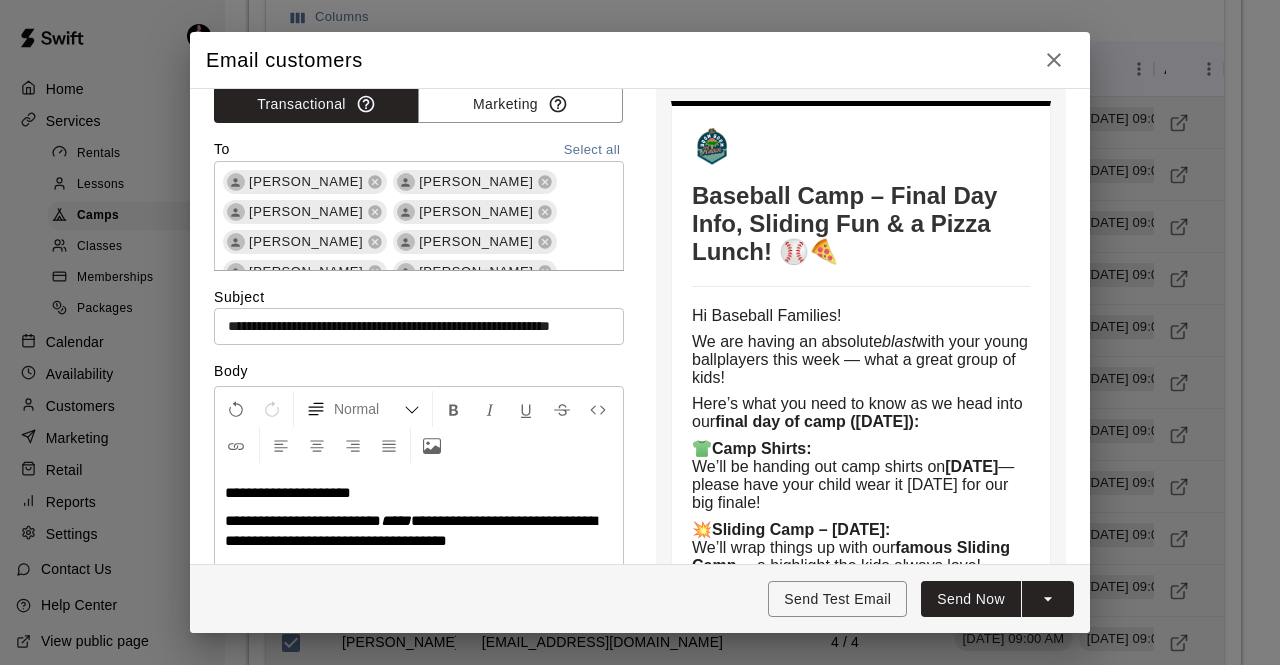 scroll, scrollTop: 0, scrollLeft: 0, axis: both 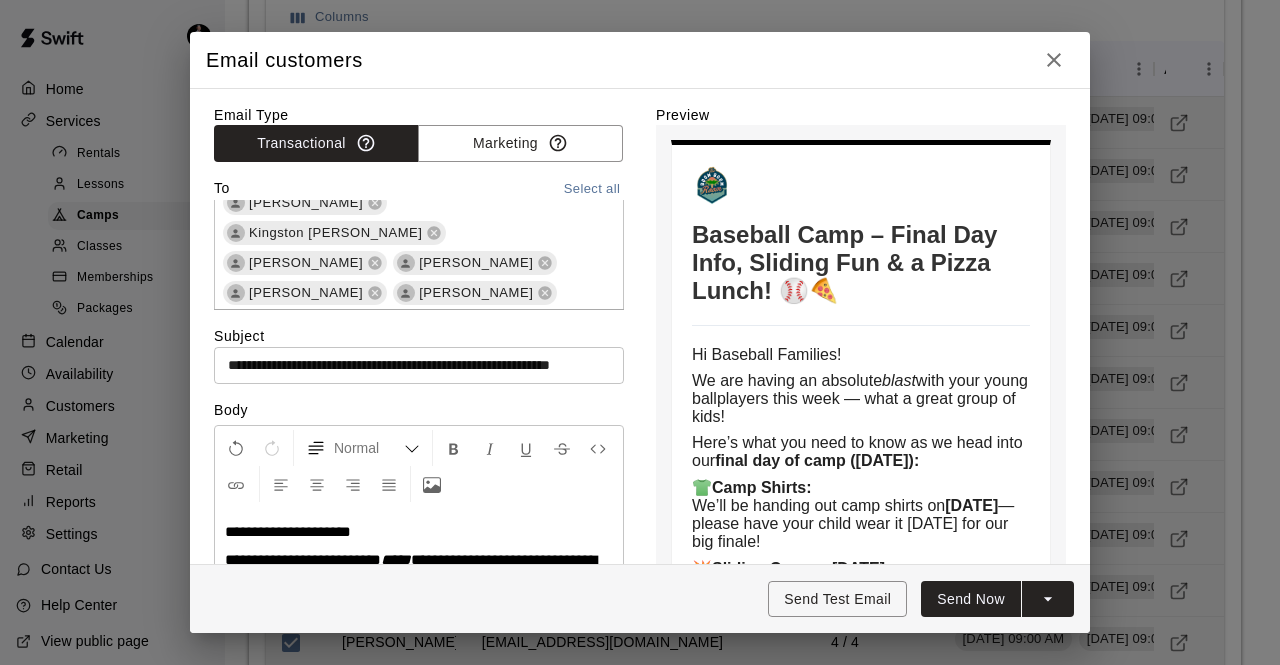 click 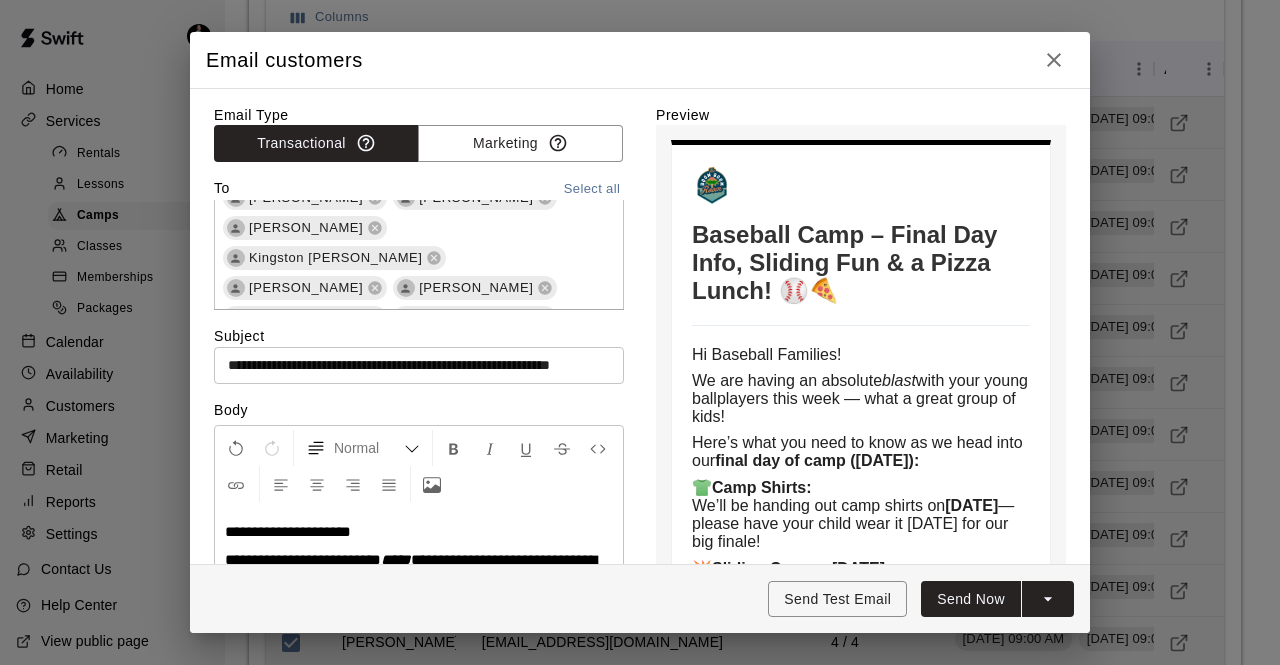 click 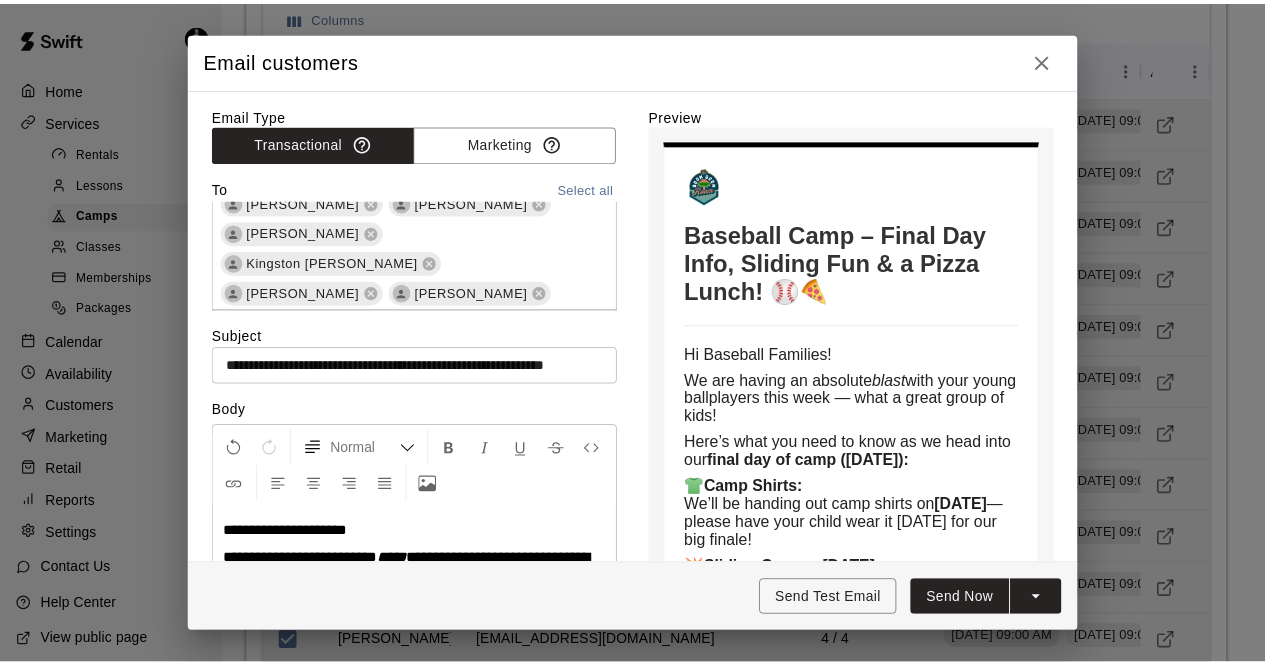 scroll, scrollTop: 477, scrollLeft: 0, axis: vertical 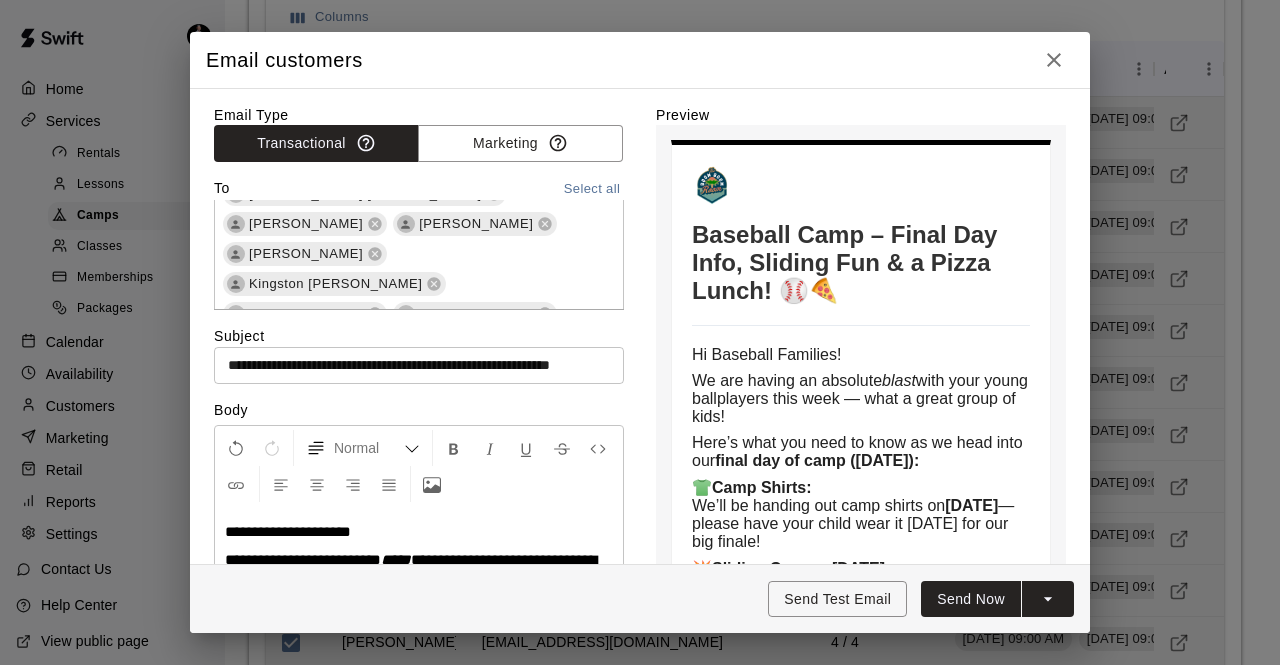 click on "Send Now" at bounding box center (971, 599) 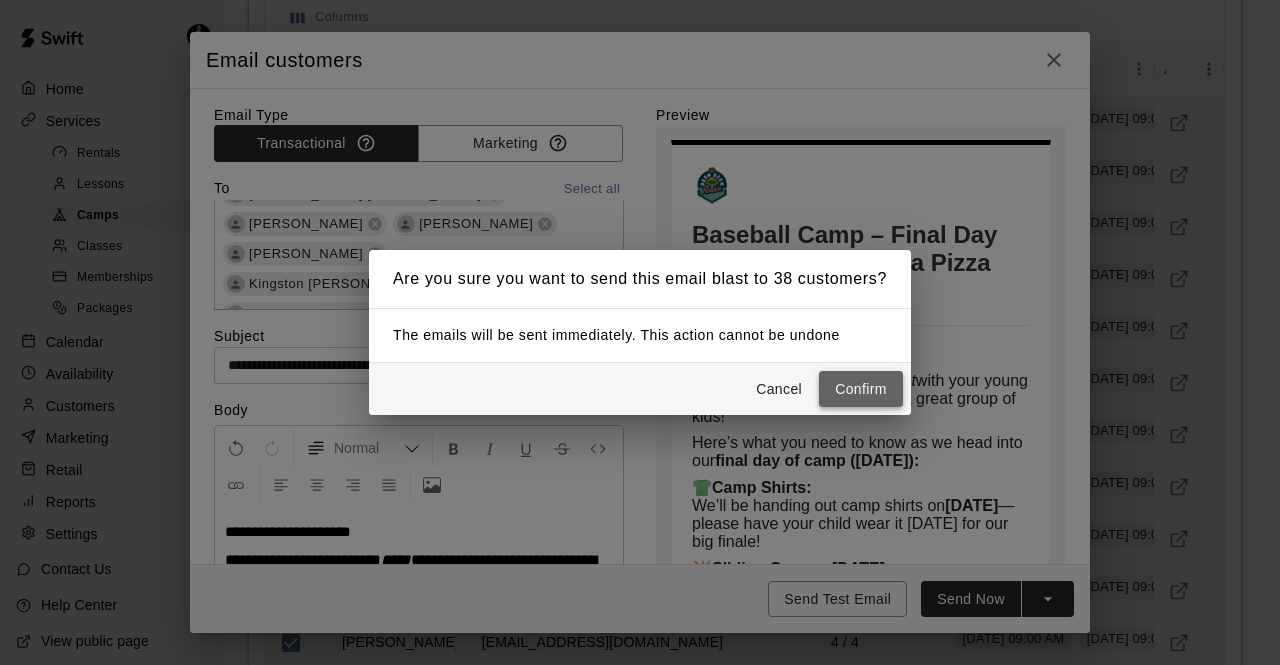 click on "Confirm" at bounding box center (861, 389) 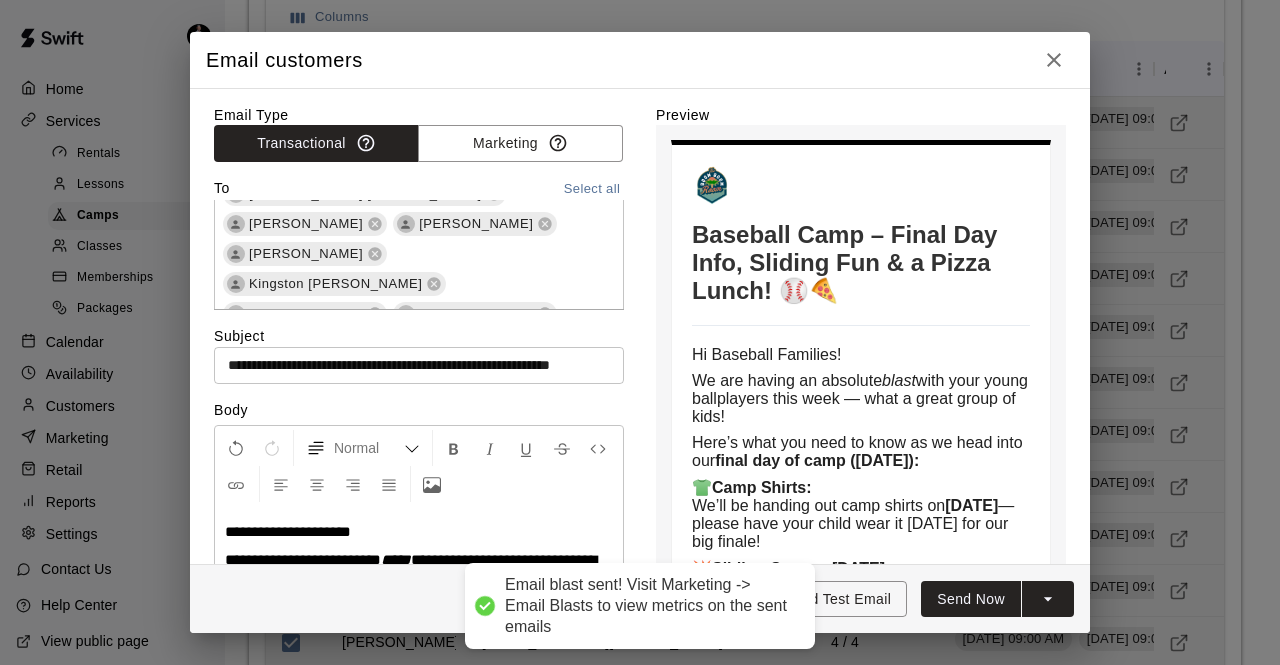 type 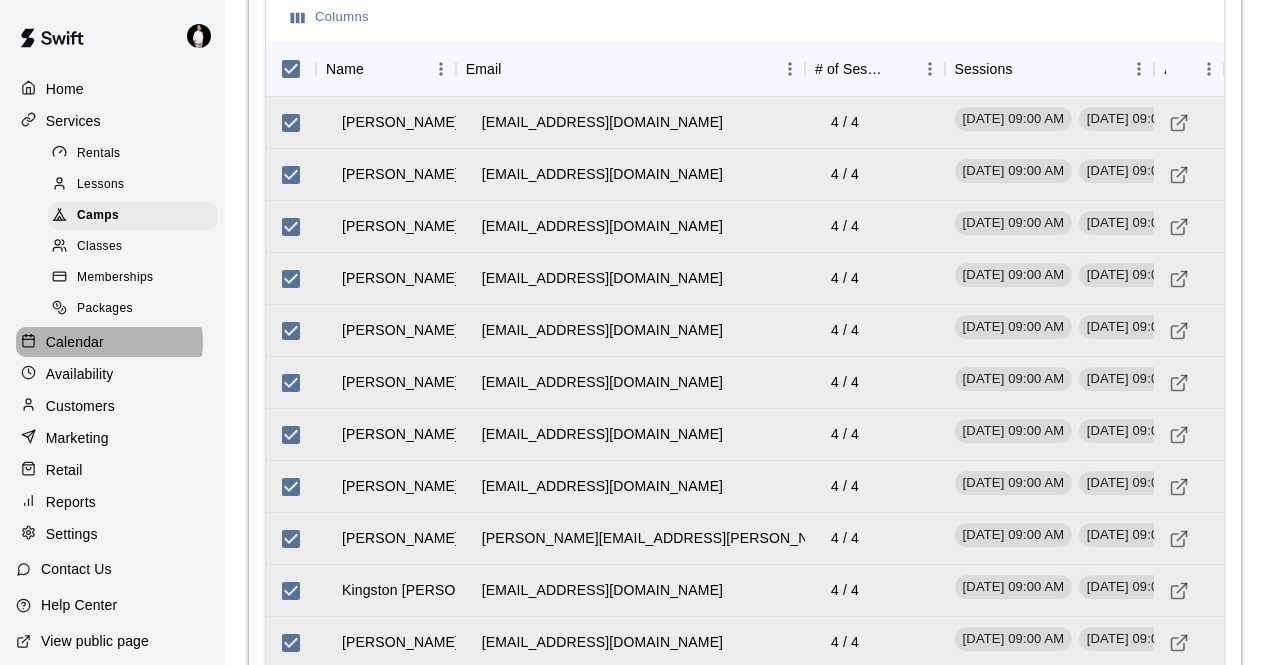 click on "Calendar" at bounding box center [112, 342] 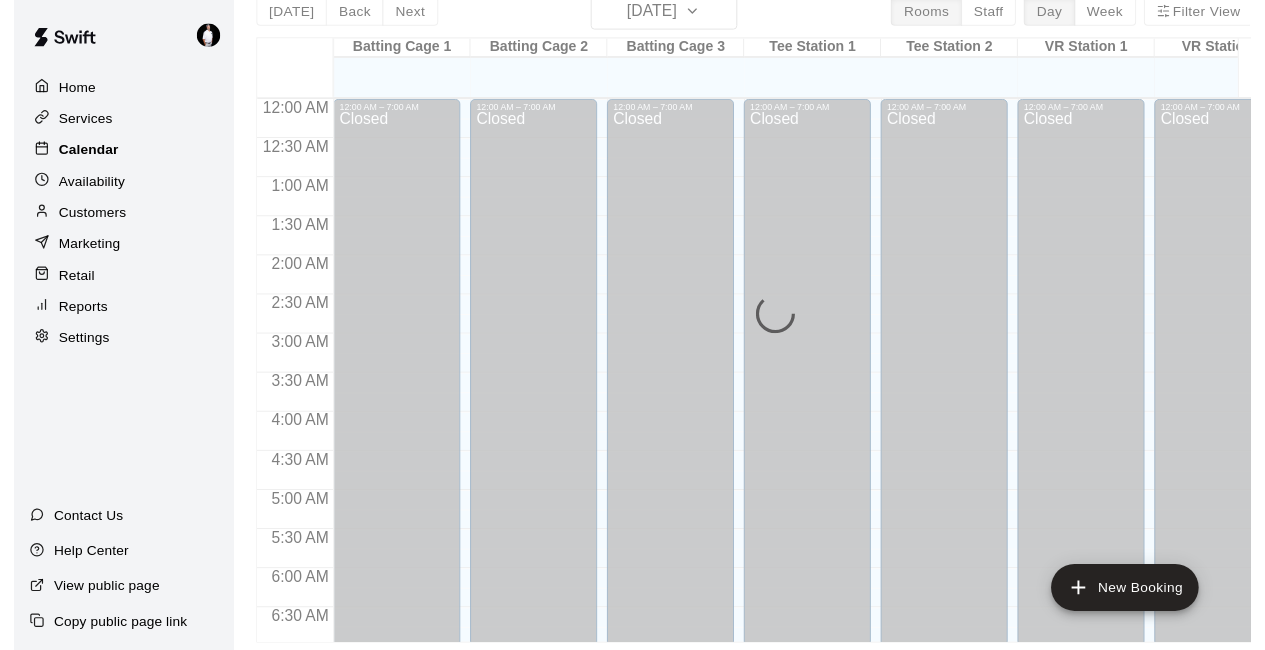 scroll, scrollTop: 0, scrollLeft: 0, axis: both 